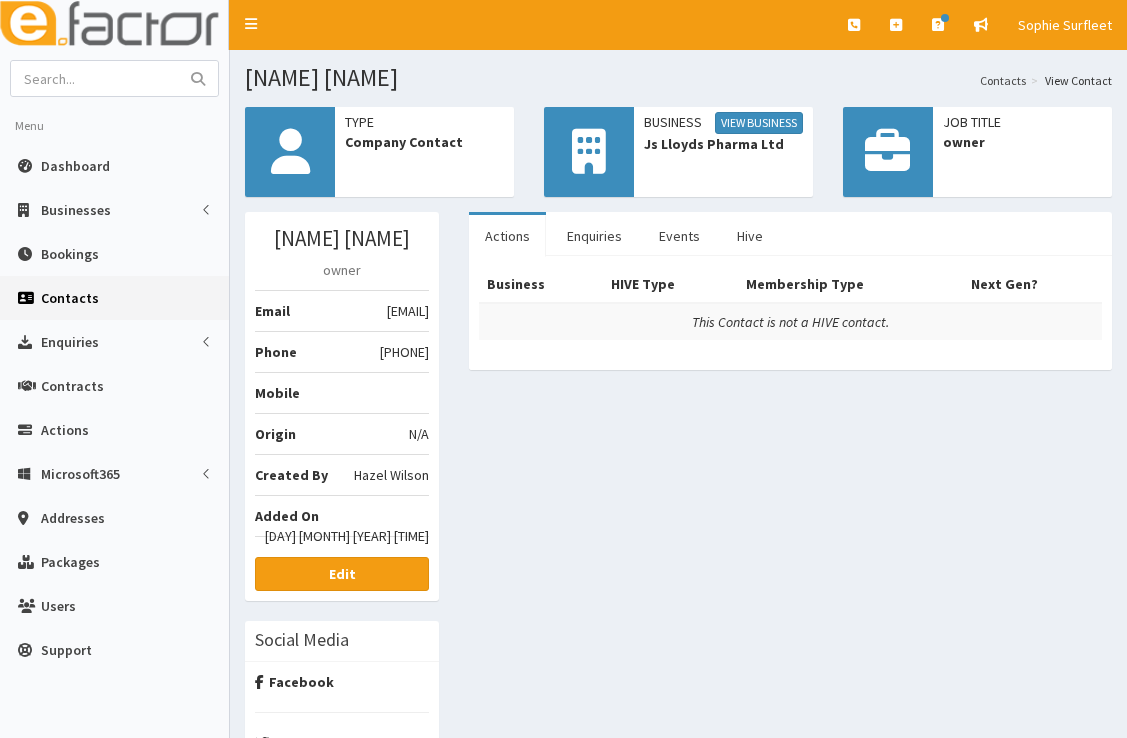 scroll, scrollTop: 0, scrollLeft: 0, axis: both 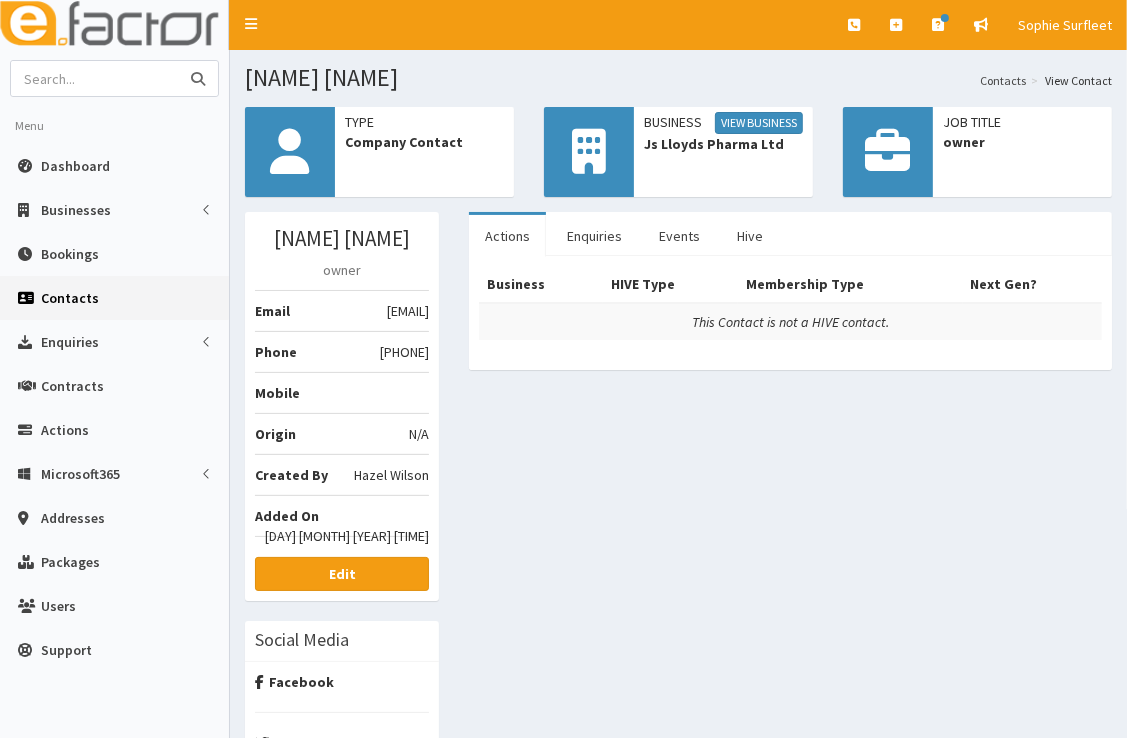 click at bounding box center (95, 78) 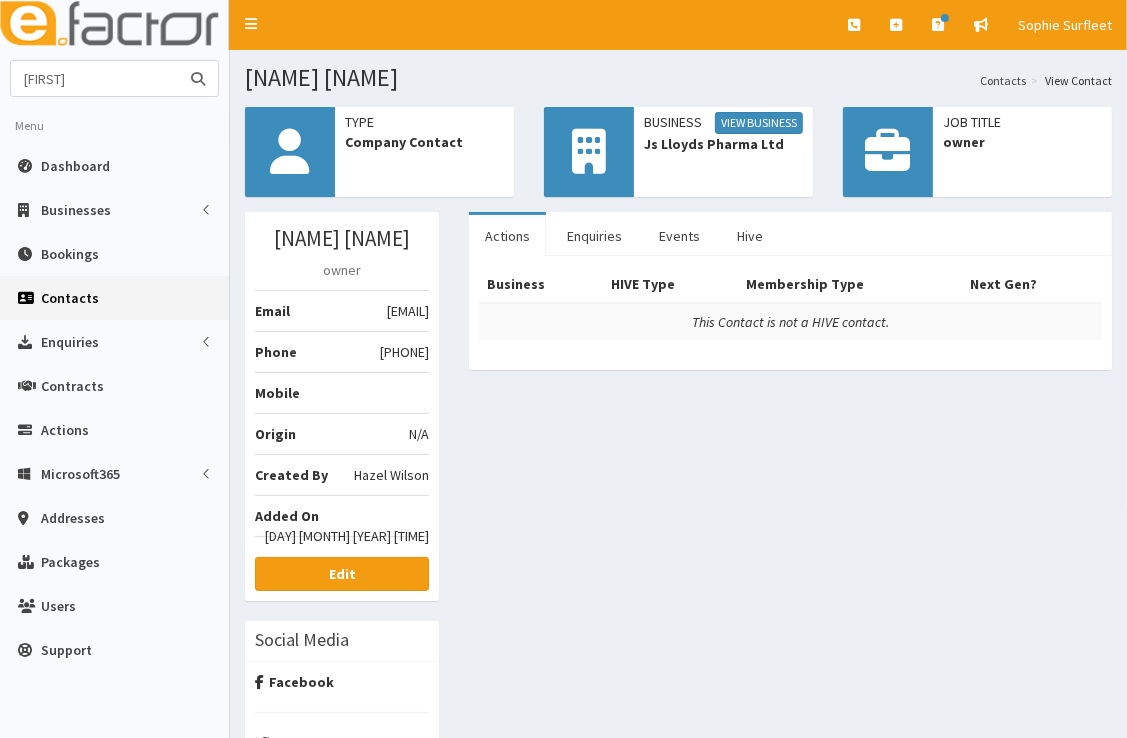type on "[FIRST]" 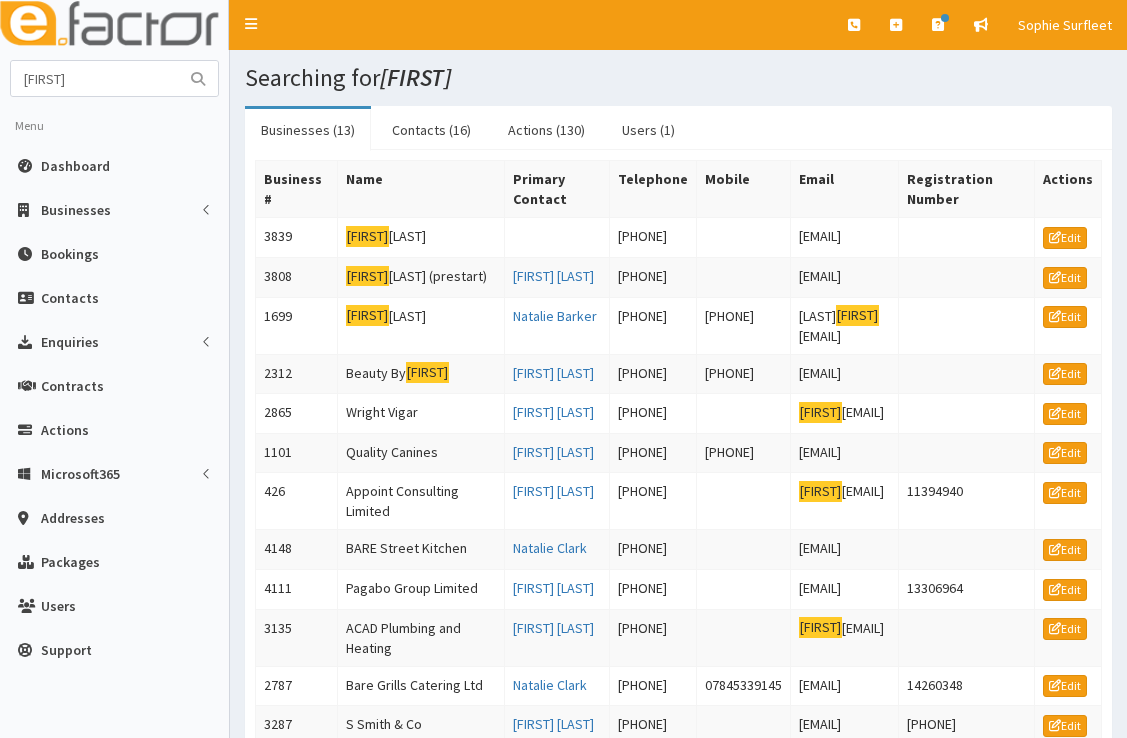 scroll, scrollTop: 0, scrollLeft: 0, axis: both 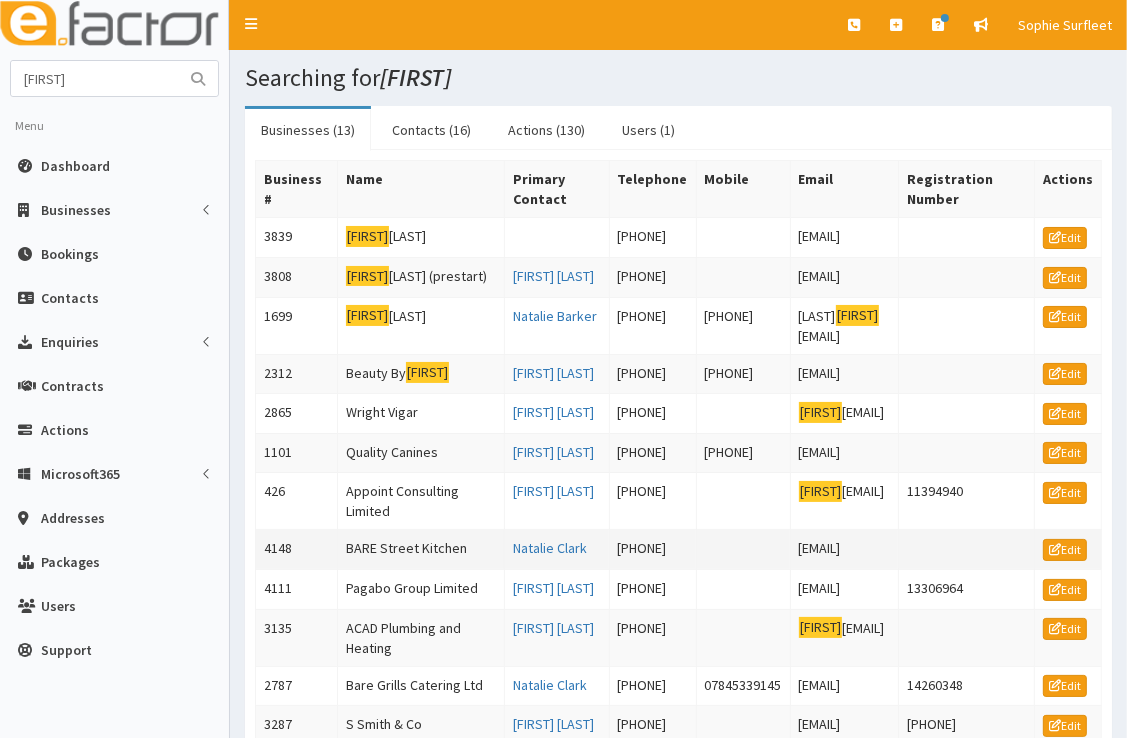 click on "[EMAIL]" at bounding box center (844, 550) 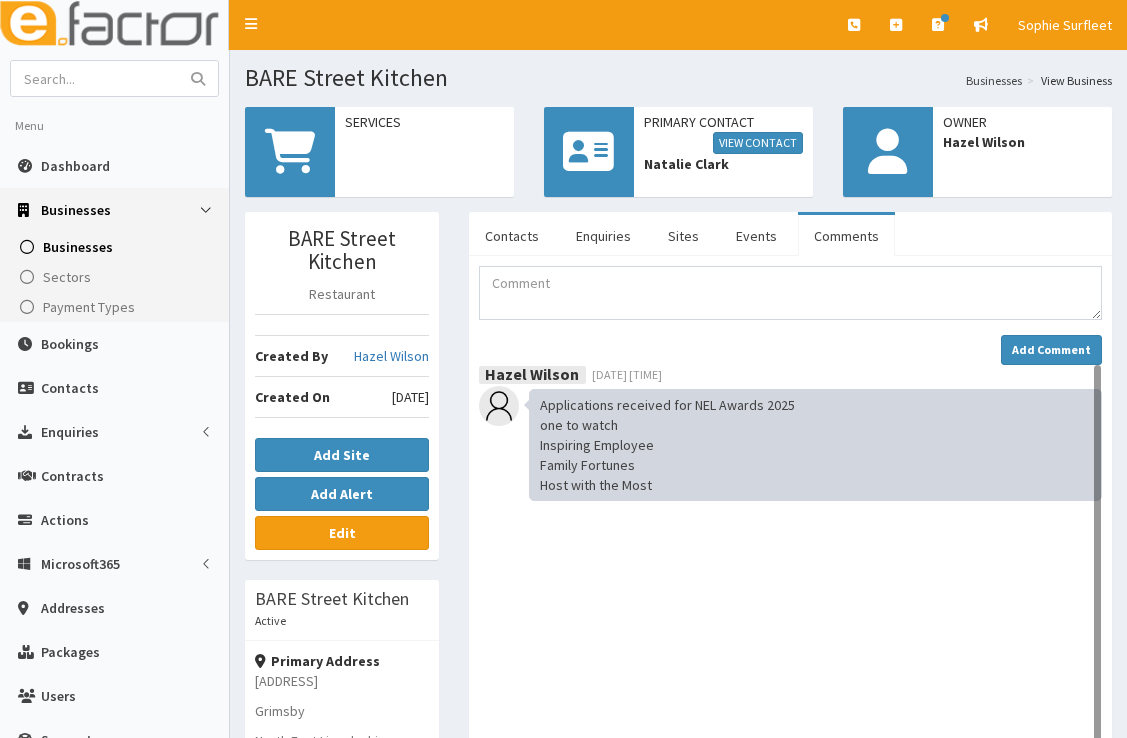 scroll, scrollTop: 0, scrollLeft: 0, axis: both 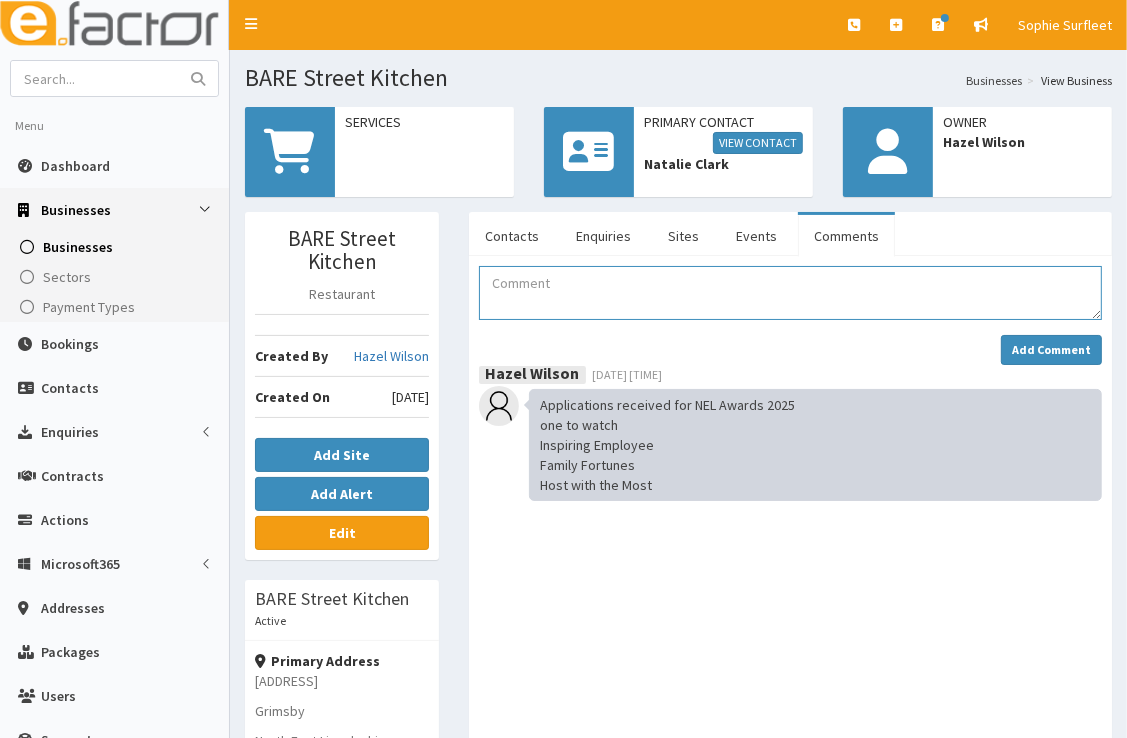 click at bounding box center [790, 293] 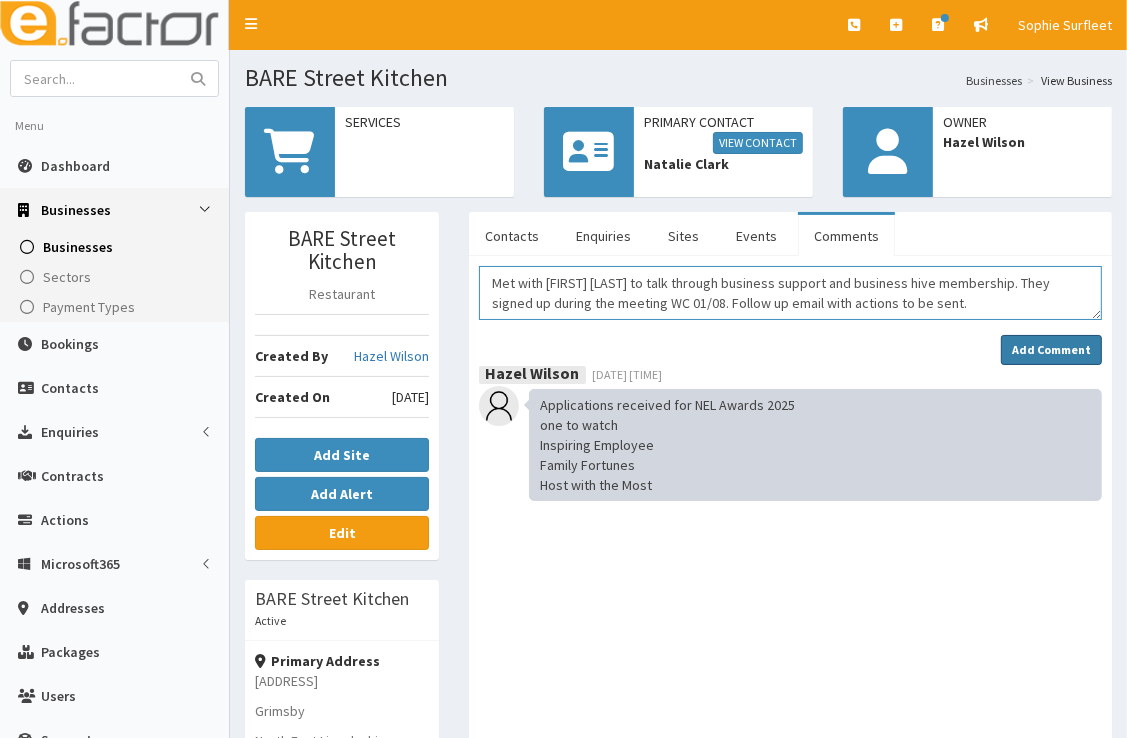 type on "Met with Natalie and Dale to talk through business support and business hive membership. They signed up during the meeting WC 01/08. Follow up email with actions to be sent." 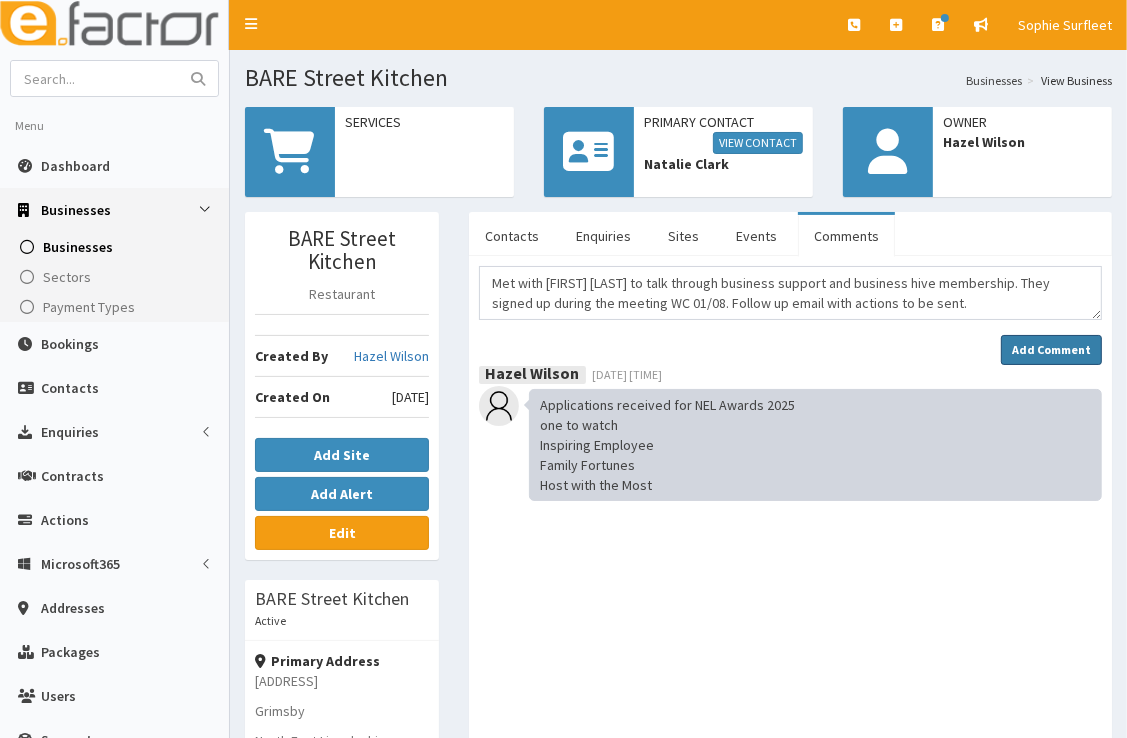 click on "Add Comment" at bounding box center (1051, 349) 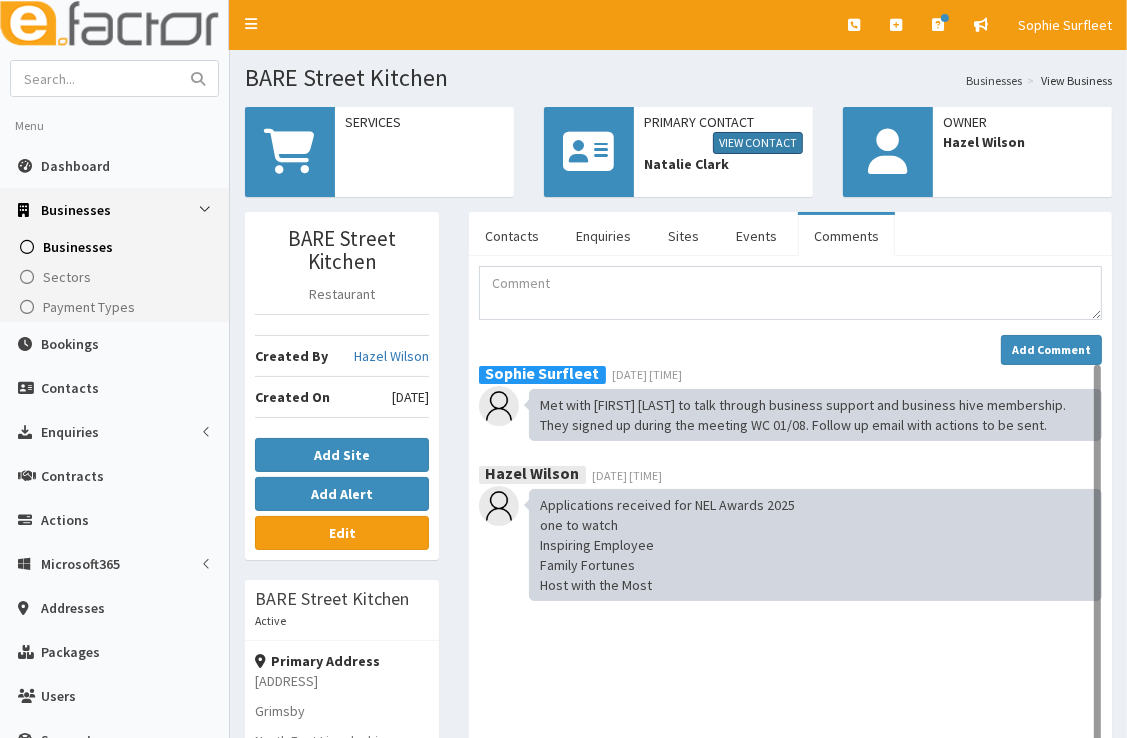 click on "View Contact" at bounding box center (758, 143) 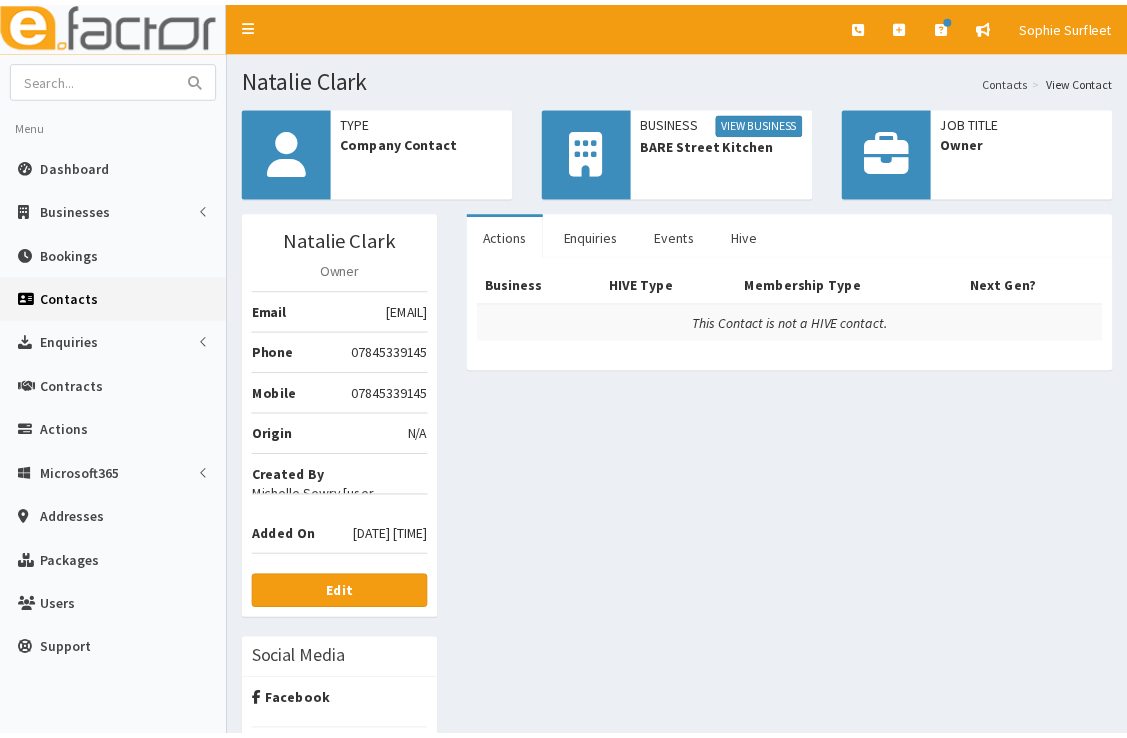 scroll, scrollTop: 0, scrollLeft: 0, axis: both 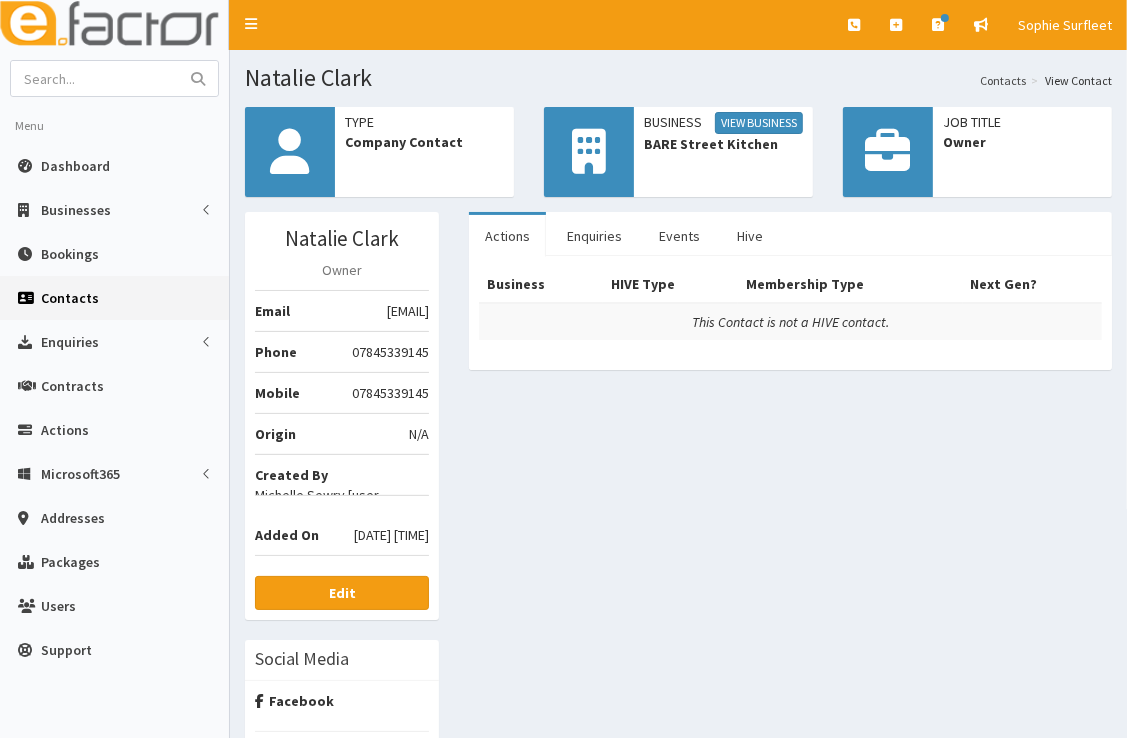 click on "[EMAIL]" at bounding box center [408, 311] 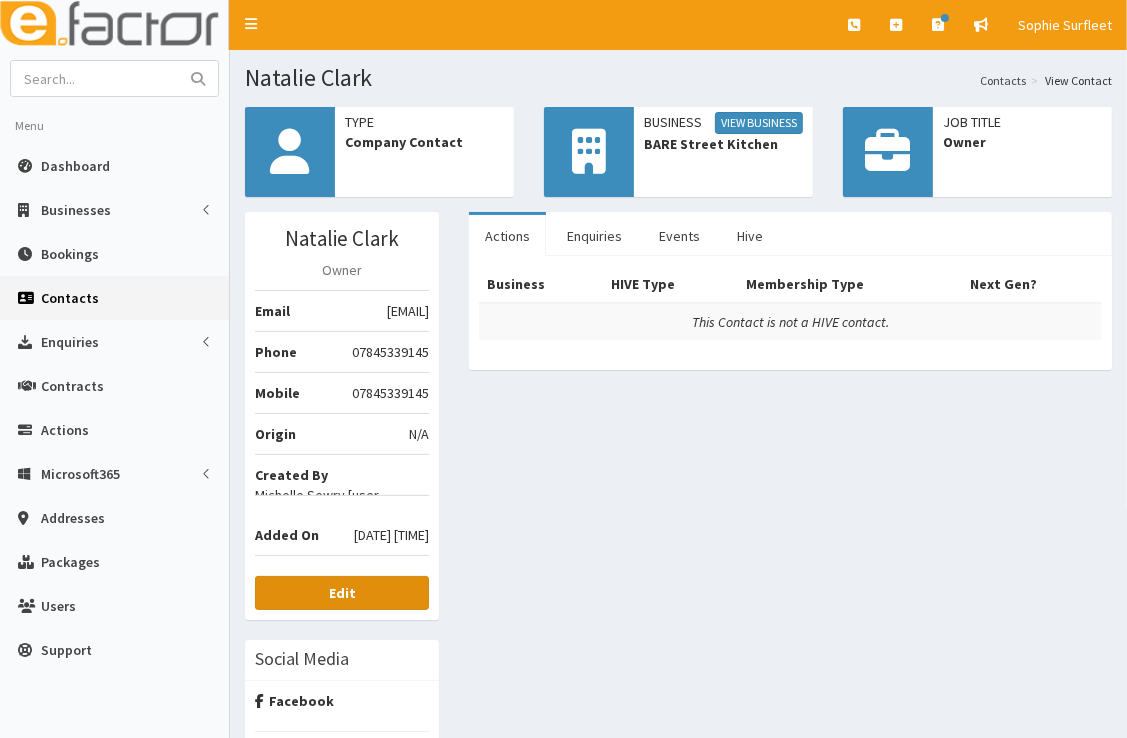 click on "Edit" at bounding box center (342, 593) 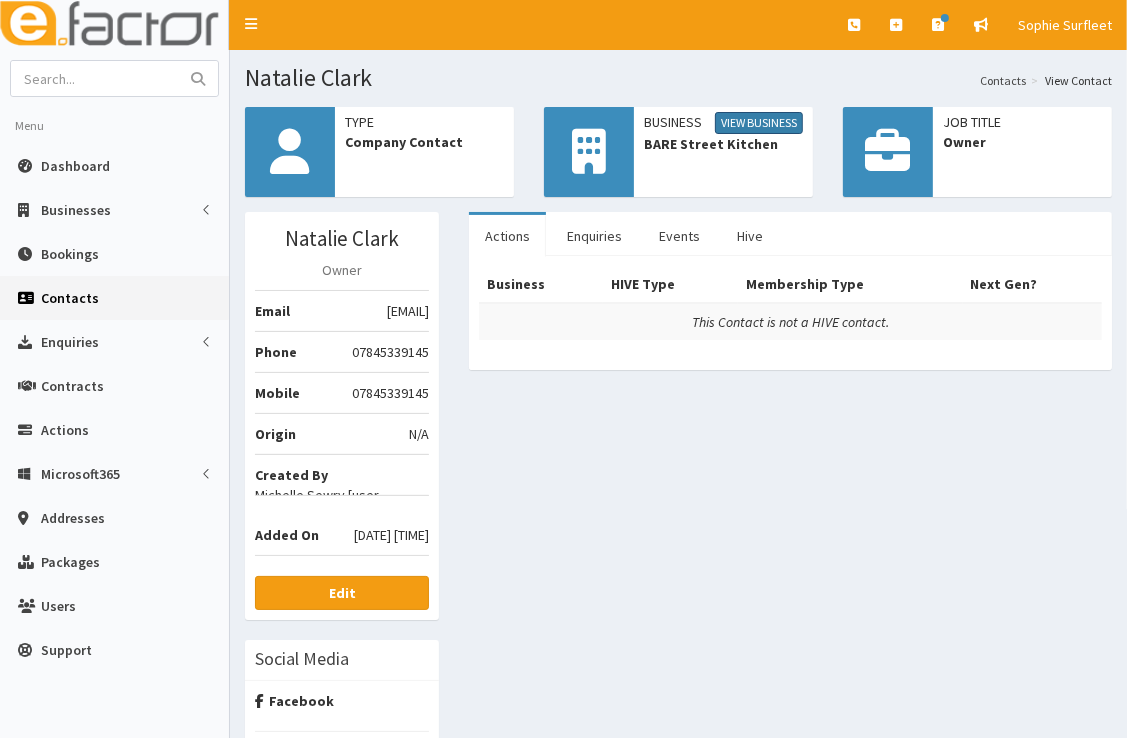 click on "View Business" at bounding box center [759, 123] 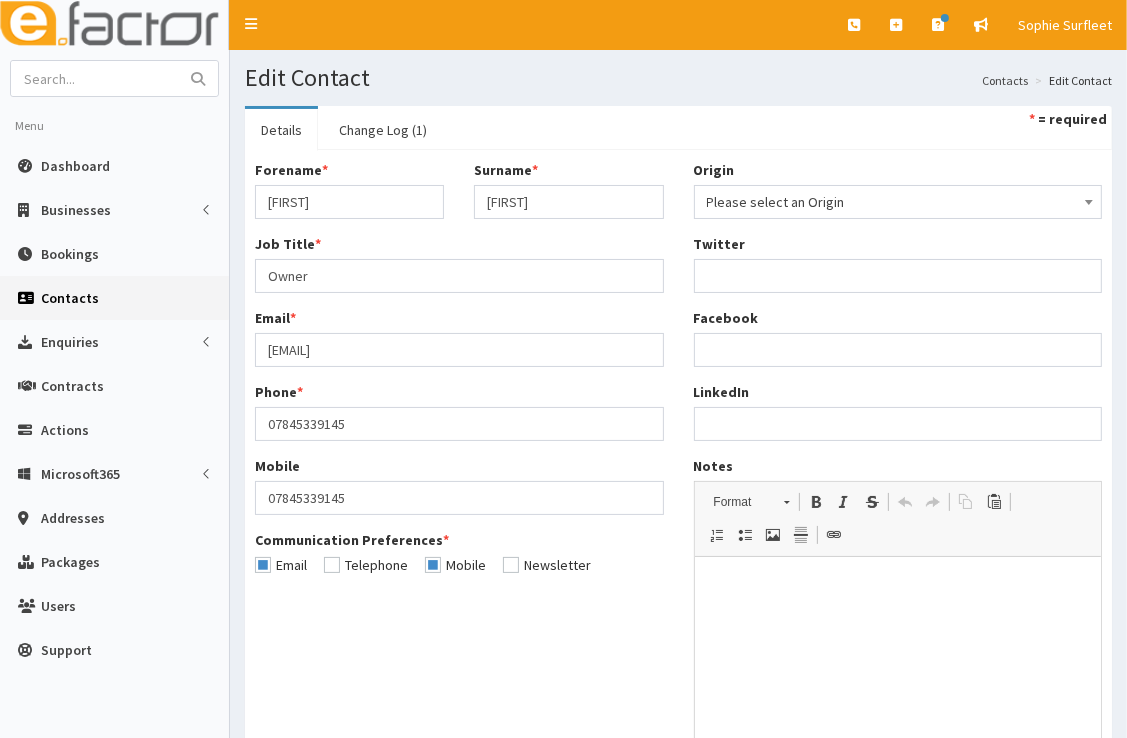 scroll, scrollTop: 0, scrollLeft: 0, axis: both 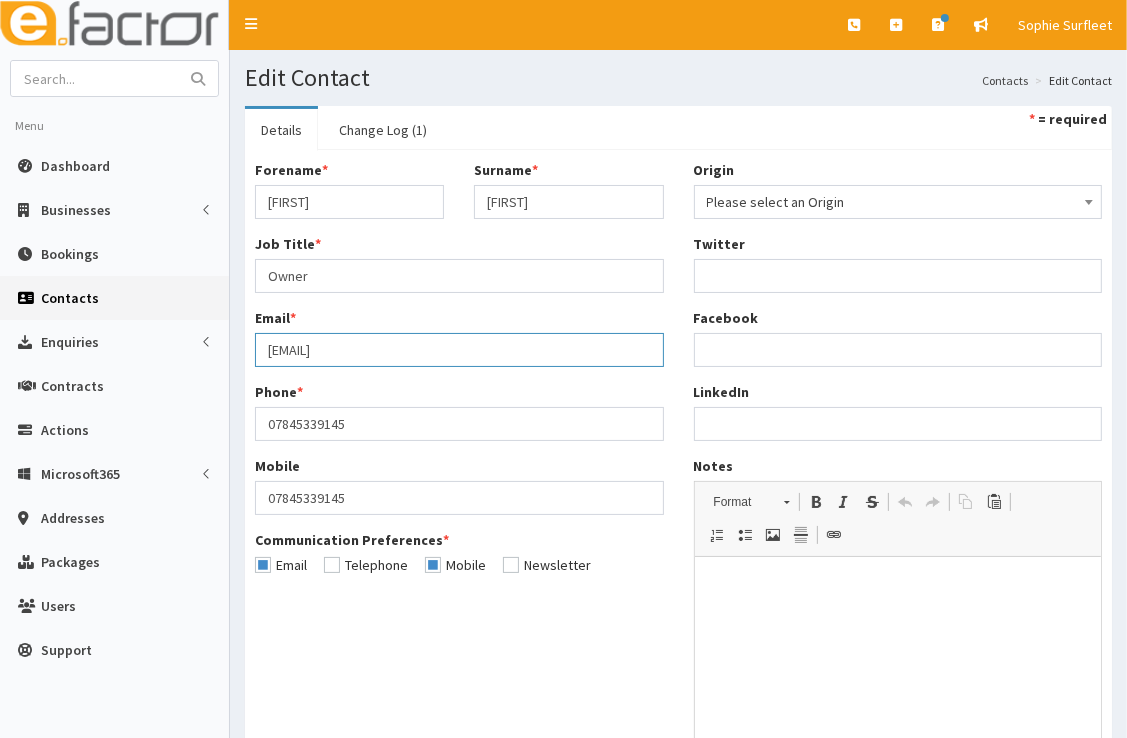 click on "[EMAIL]" at bounding box center (459, 350) 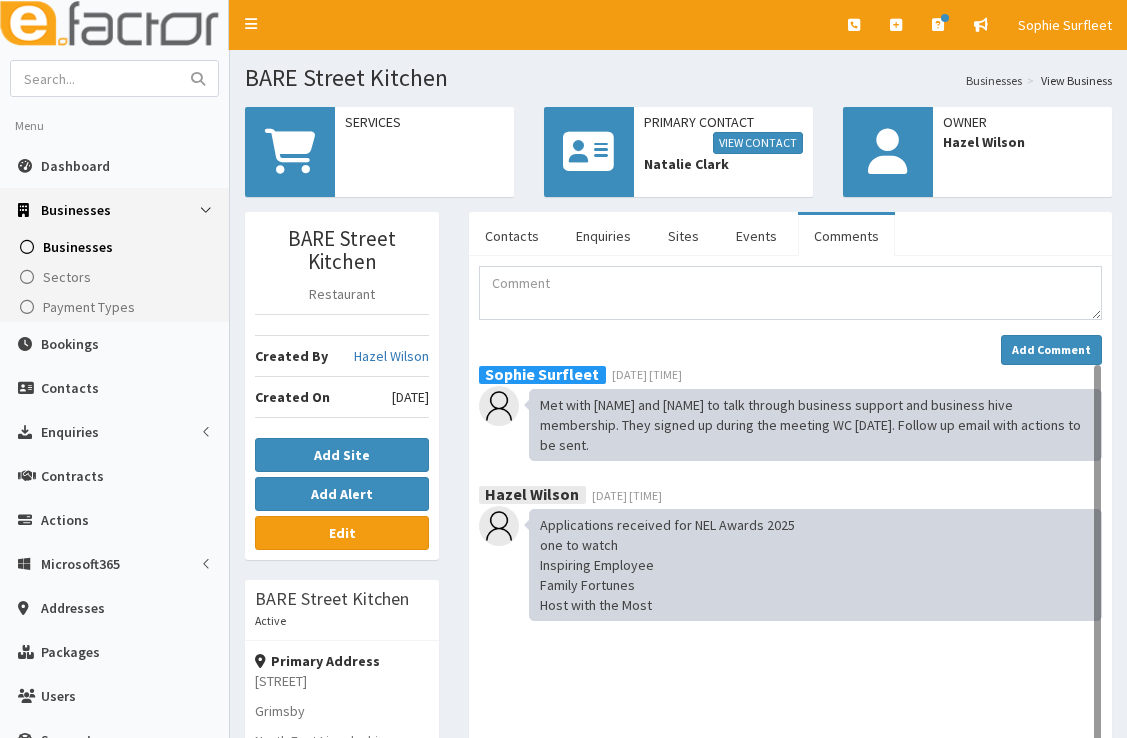 scroll, scrollTop: 0, scrollLeft: 0, axis: both 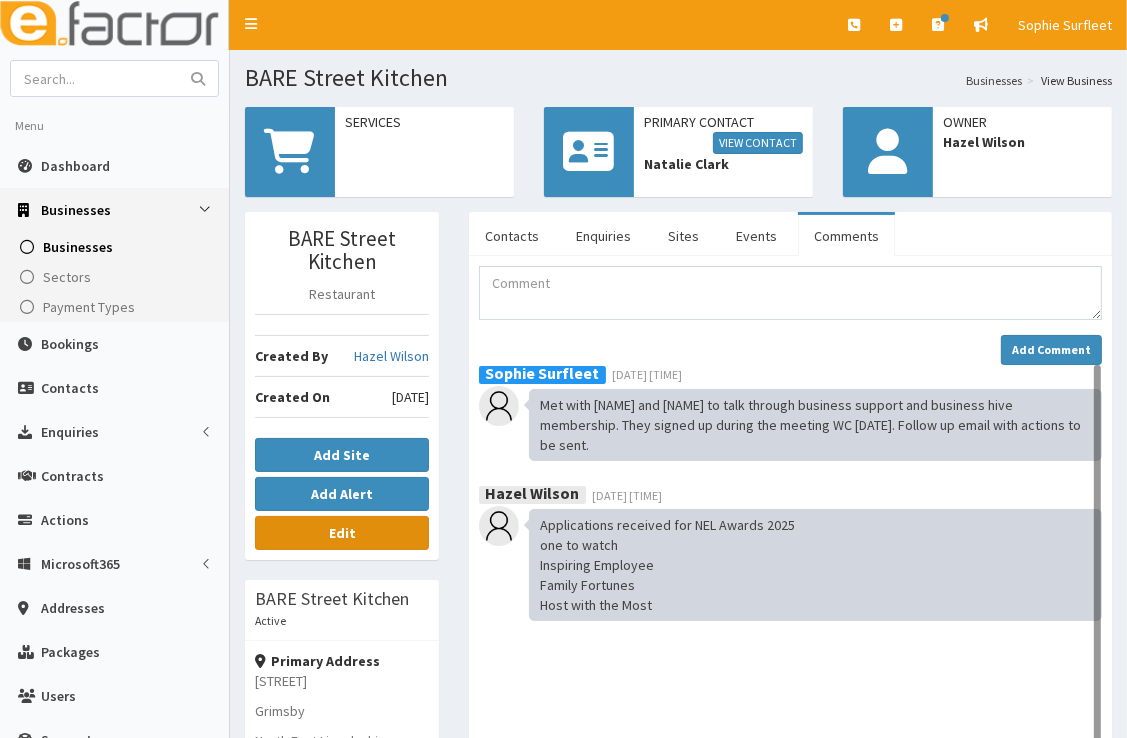 click on "Edit" at bounding box center [342, 533] 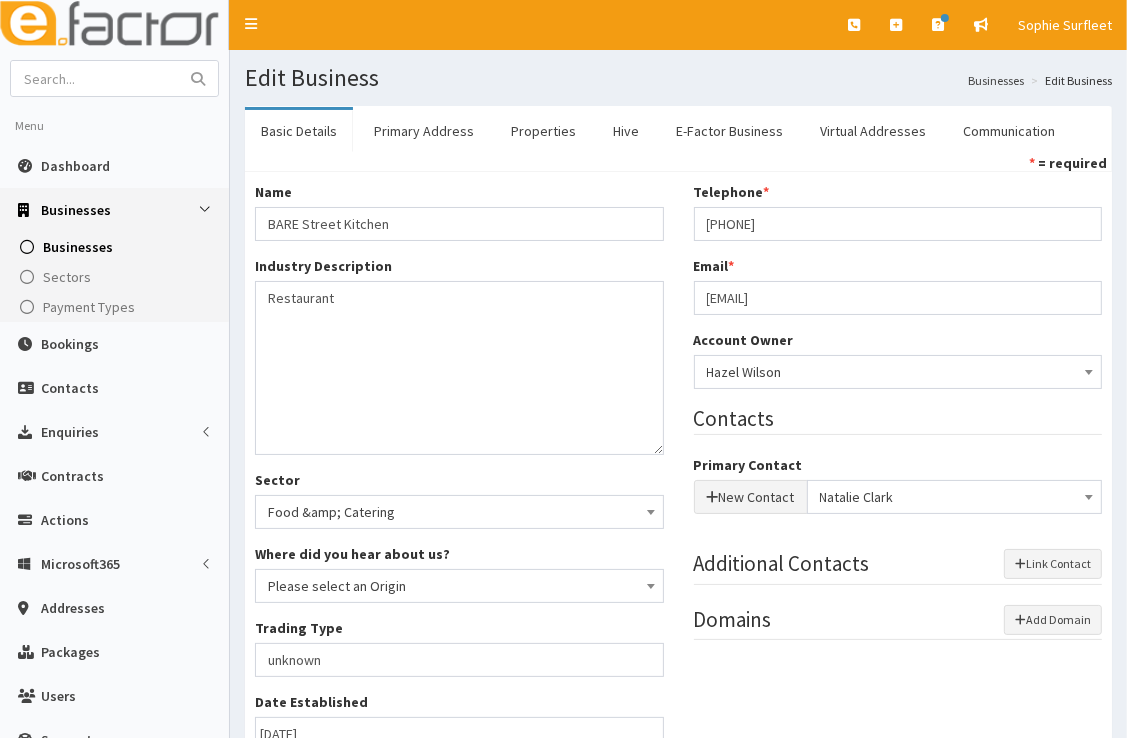 scroll, scrollTop: 0, scrollLeft: 0, axis: both 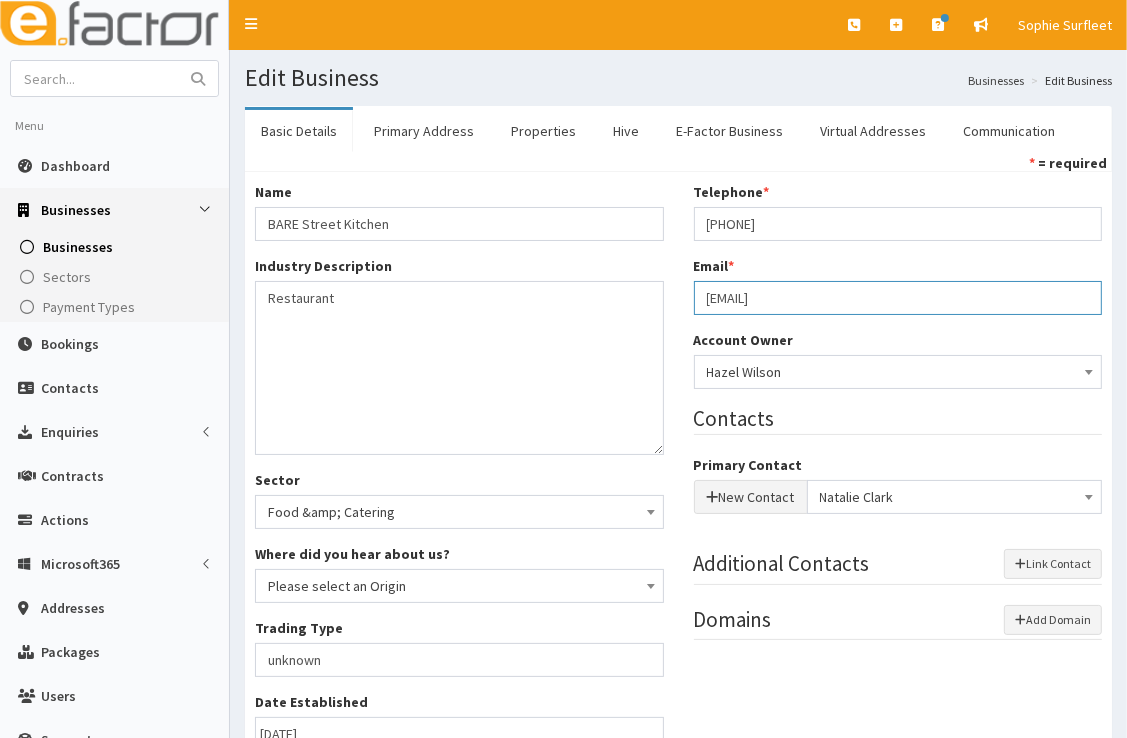 drag, startPoint x: 895, startPoint y: 300, endPoint x: 667, endPoint y: 296, distance: 228.03508 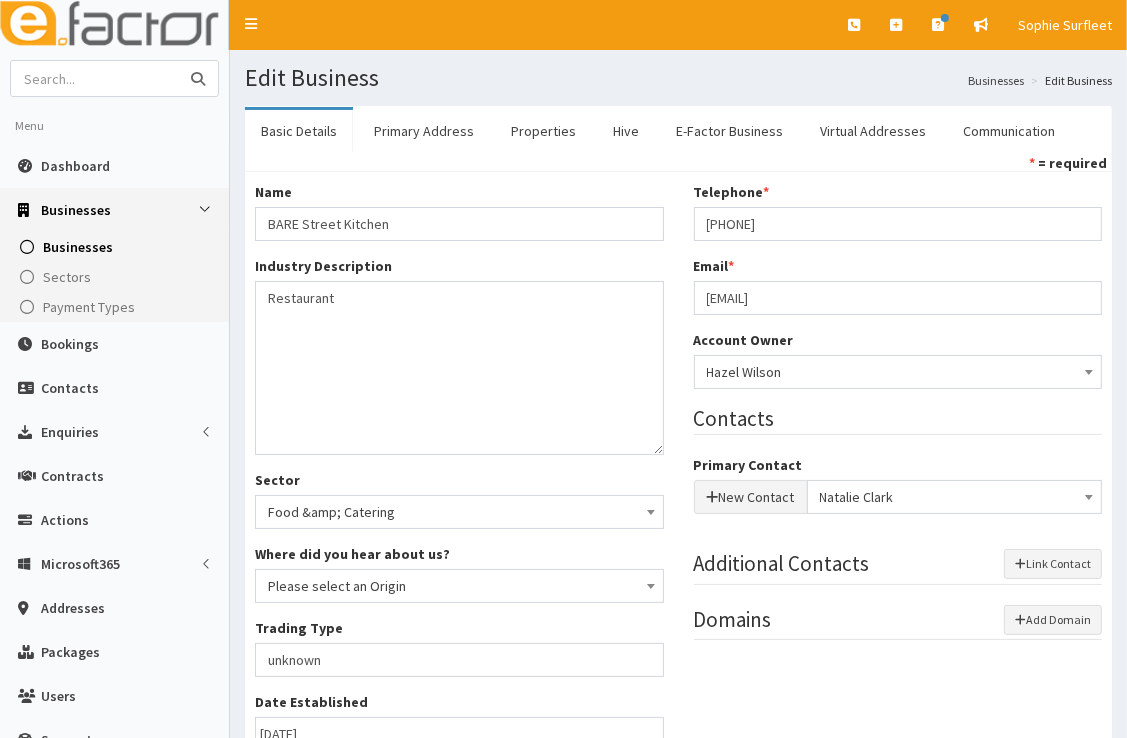 click at bounding box center [95, 78] 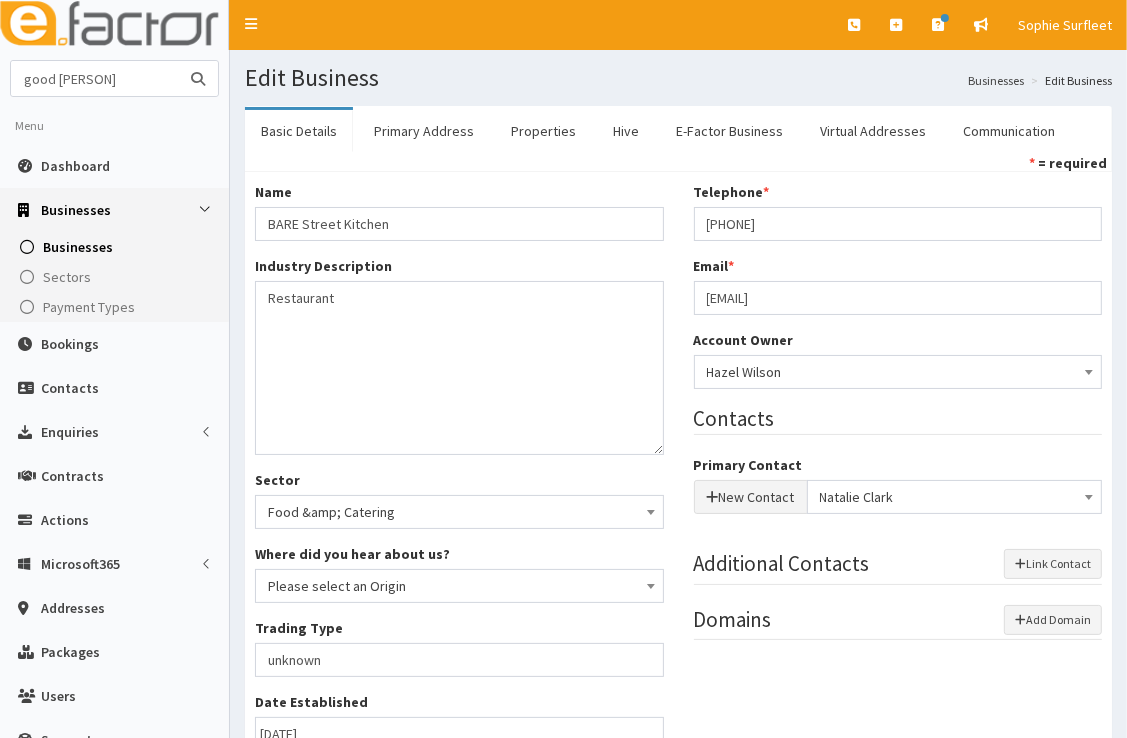type on "good [PERSON]" 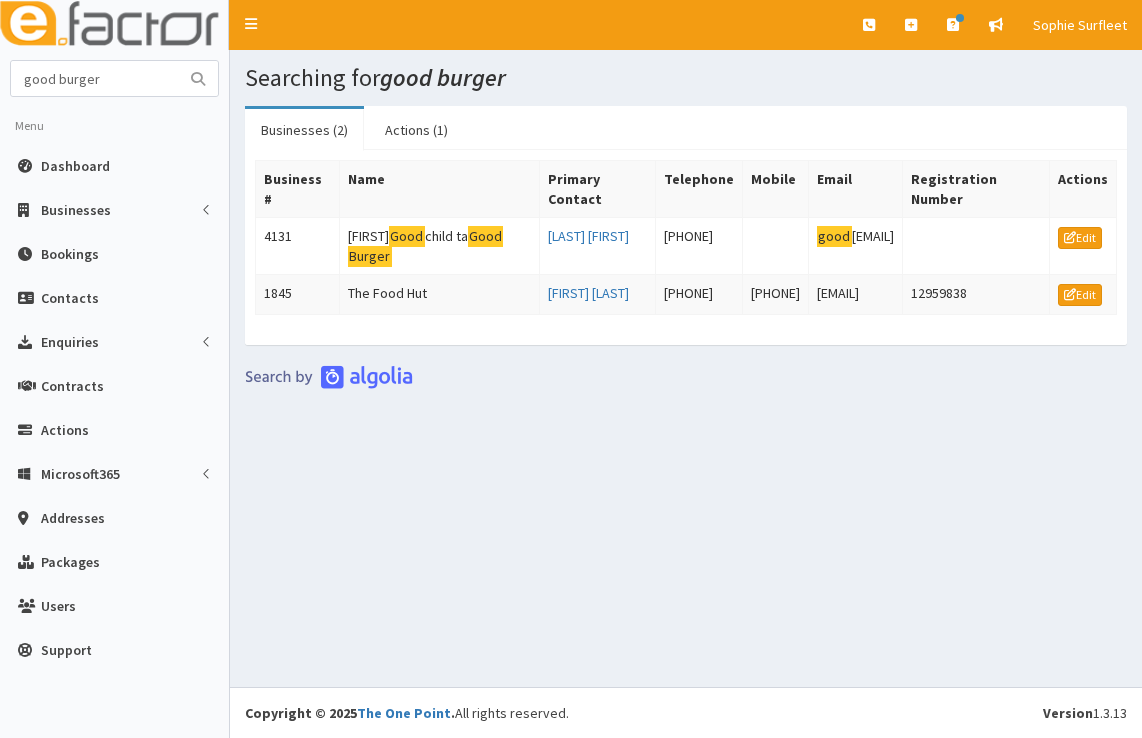 scroll, scrollTop: 0, scrollLeft: 0, axis: both 